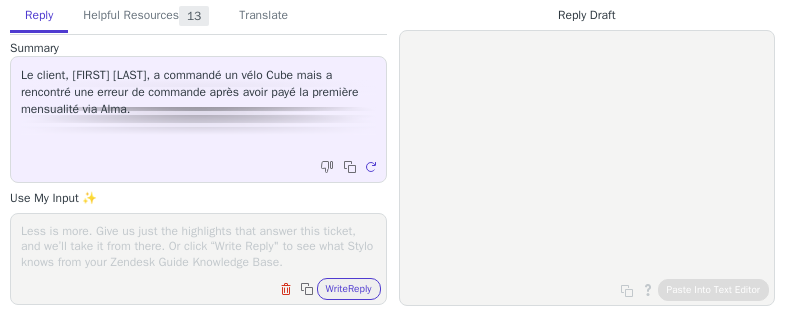 scroll, scrollTop: 0, scrollLeft: 0, axis: both 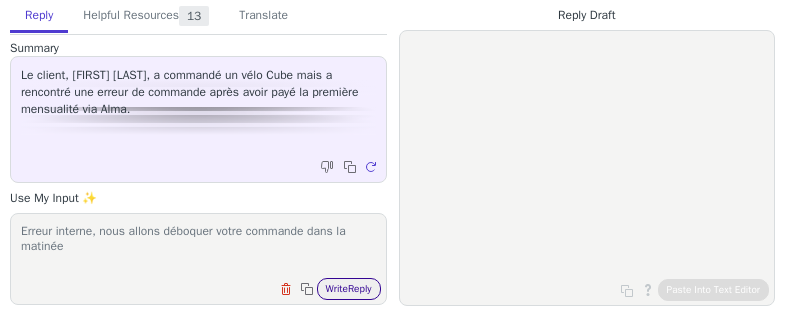 type on "Erreur interne, nous allons déboquer votre commande dans la matinée" 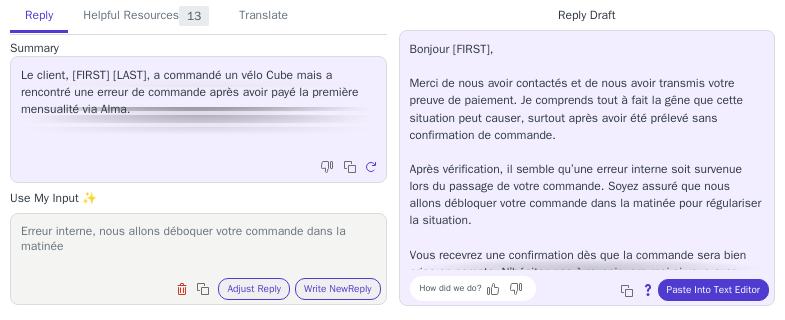 click on "Bonjour Nathan, Merci de nous avoir contactés et de nous avoir transmis votre preuve de paiement. Je comprends tout à fait la gêne que cette situation peut causer, surtout après avoir été prélevé sans confirmation de commande. Après vérification, il semble qu’une erreur interne soit survenue lors du passage de votre commande. Soyez assuré que nous allons débloquer votre commande dans la matinée pour régulariser la situation. Vous recevrez une confirmation dès que la commande sera bien prise en compte. N’hésitez pas à revenir vers moi si vous avez d’autres questions ou besoin d’aide supplémentaire. How did we do?   Copy to clipboard About this reply Paste Into Text Editor" at bounding box center [587, 168] 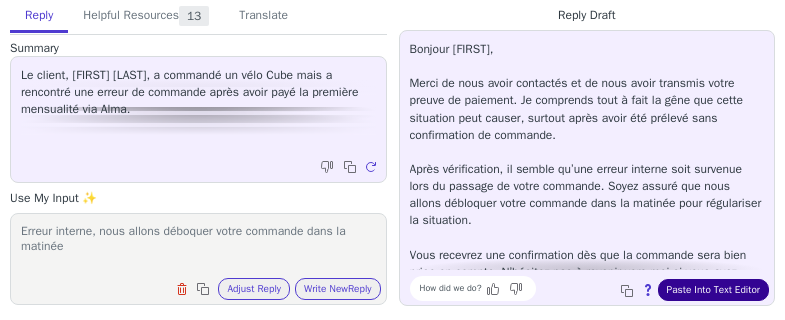 click on "Paste Into Text Editor" at bounding box center (713, 290) 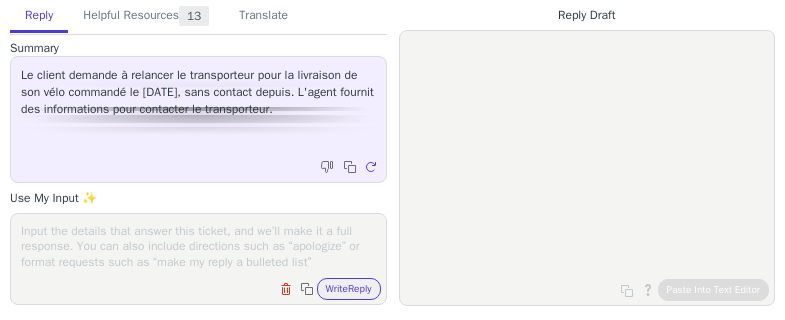 scroll, scrollTop: 0, scrollLeft: 0, axis: both 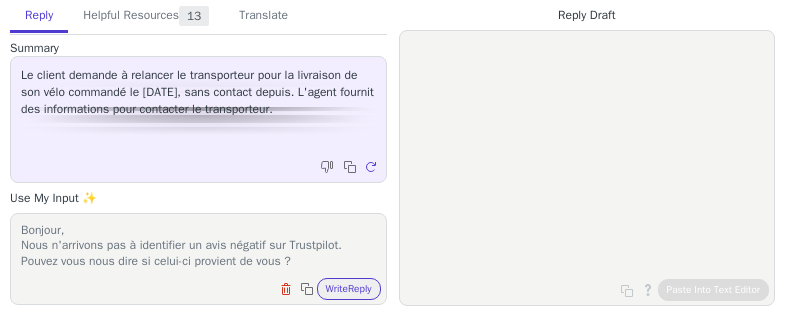 paste on "https://www.trustpilot.com/reviews/[ID]" 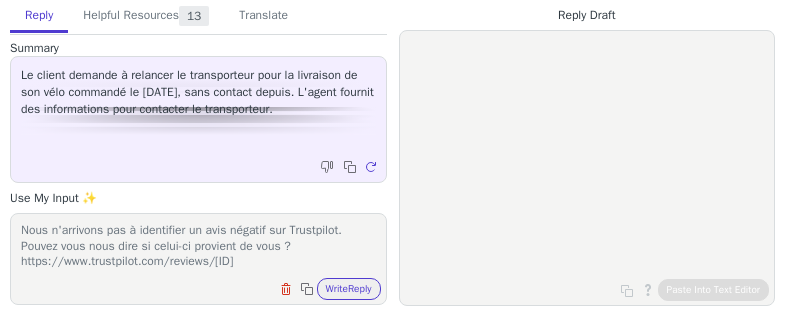 scroll, scrollTop: 32, scrollLeft: 0, axis: vertical 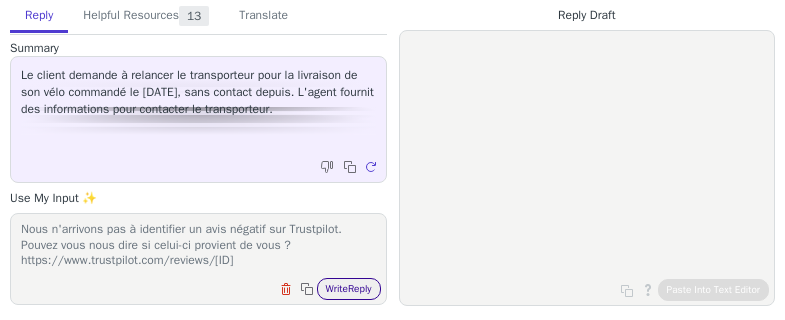 type on "Bonjour,
Nous n'arrivons pas à identifier un avis négatif sur Trustpilot. Pouvez vous nous dire si celui-ci provient de vous ?
https://www.trustpilot.com/reviews/[ID]" 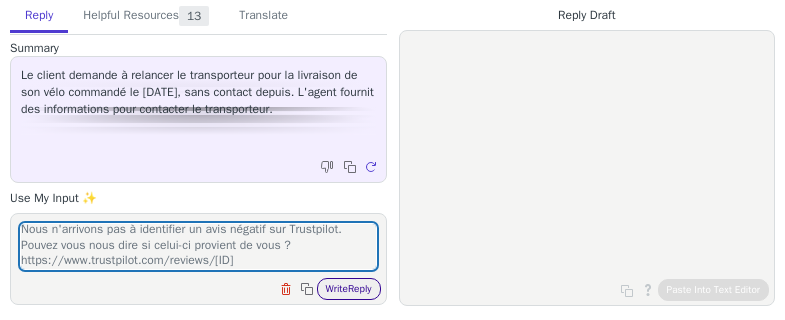 click on "Write  Reply" at bounding box center [349, 289] 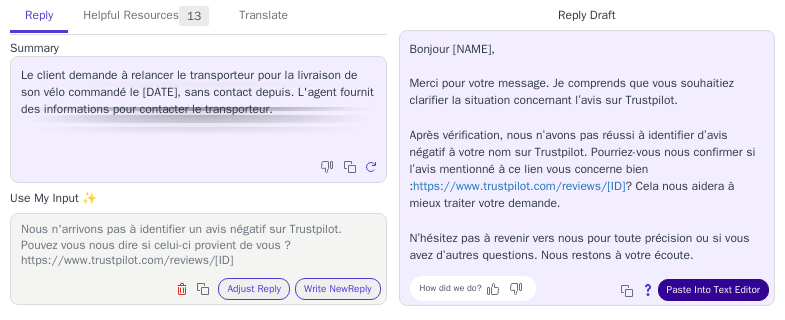 click on "Paste Into Text Editor" at bounding box center [713, 290] 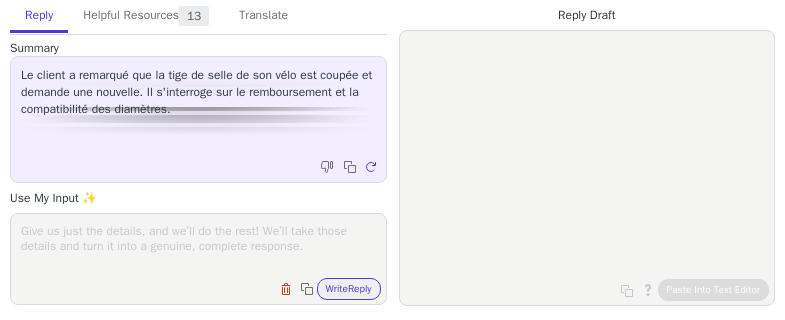 scroll, scrollTop: 0, scrollLeft: 0, axis: both 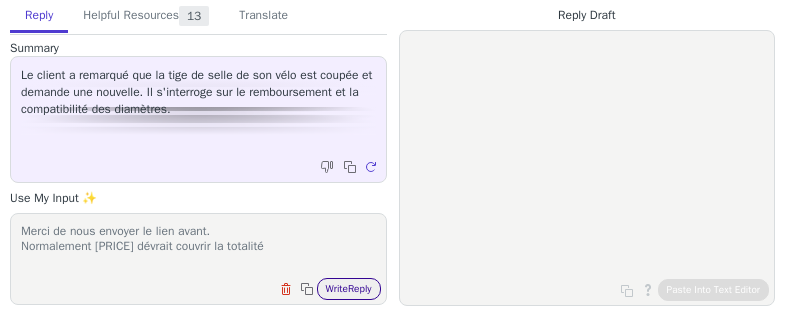 type on "Merci de nous envoyer le lien avant.
Normalement [PRICE] dévrait couvrir la totalité" 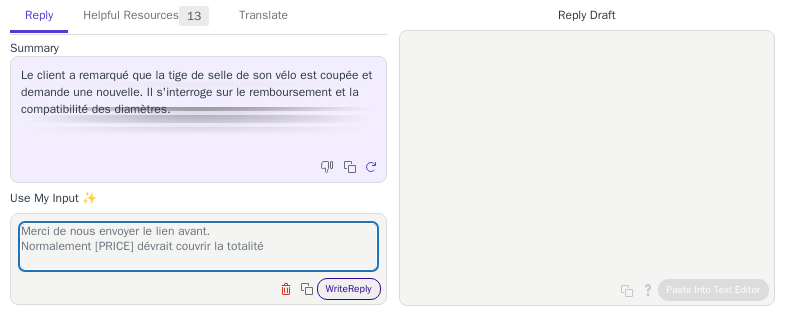 click on "Write  Reply" at bounding box center [349, 289] 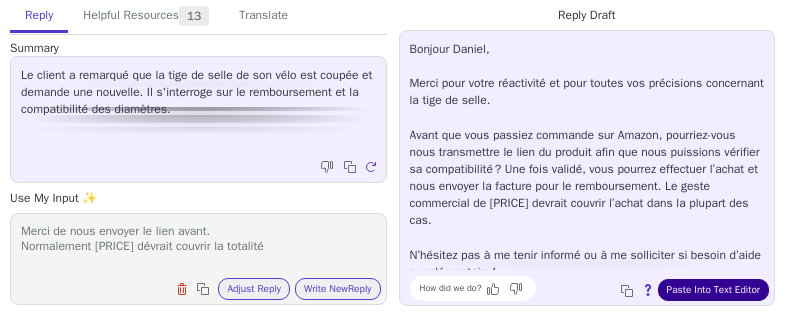 click on "Paste Into Text Editor" at bounding box center [713, 290] 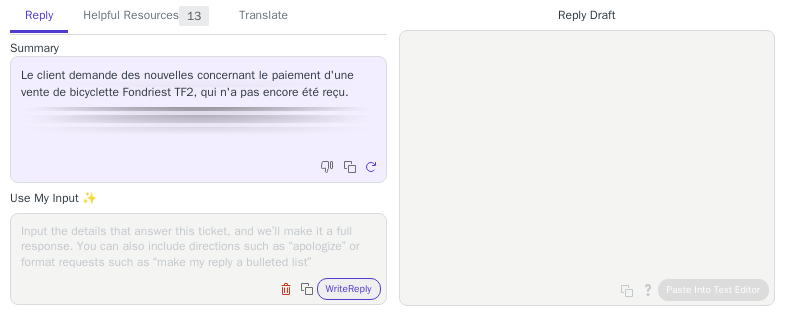 scroll, scrollTop: 0, scrollLeft: 0, axis: both 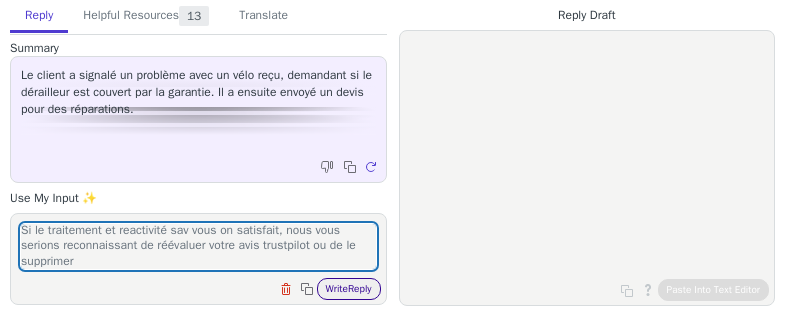 type on "Si le traitement et reactivité sav vous on satisfait, nous vous serions reconnaissant de réévaluer votre avis trustpilot ou de le supprimer" 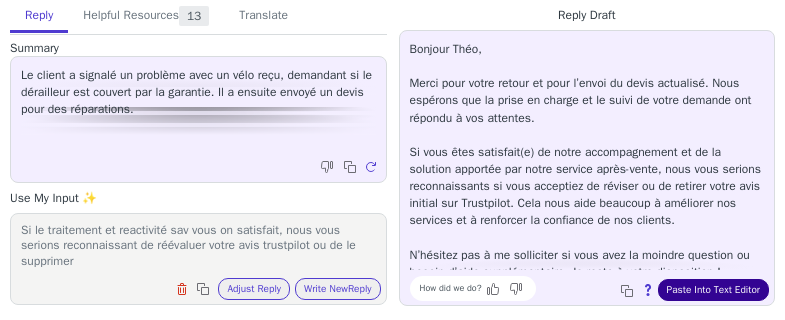 click on "Paste Into Text Editor" at bounding box center [713, 290] 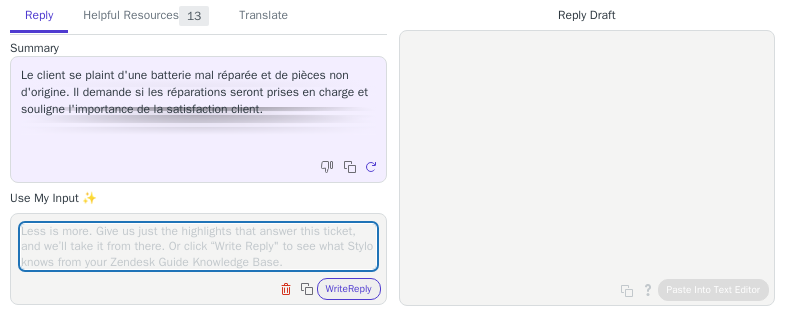 scroll, scrollTop: 0, scrollLeft: 0, axis: both 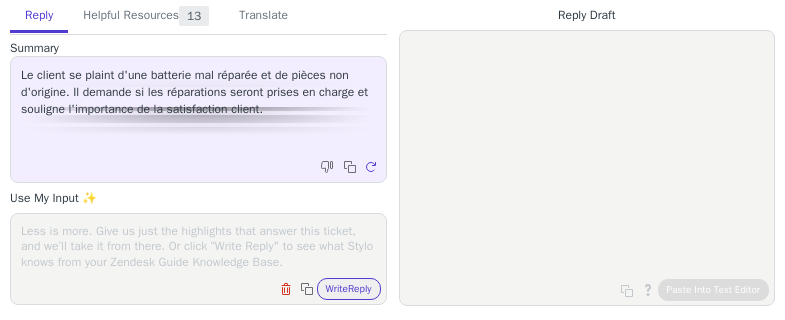 click at bounding box center (198, 246) 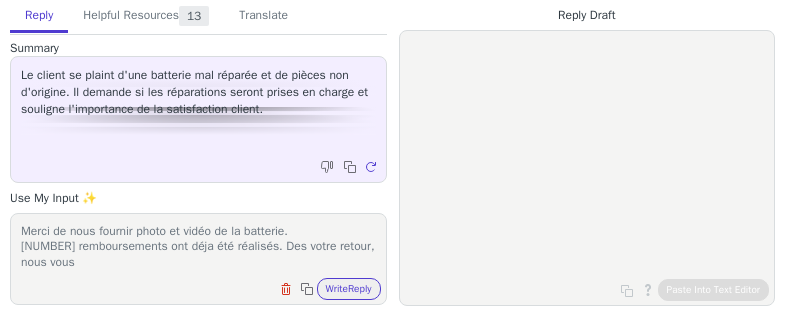scroll, scrollTop: 1, scrollLeft: 0, axis: vertical 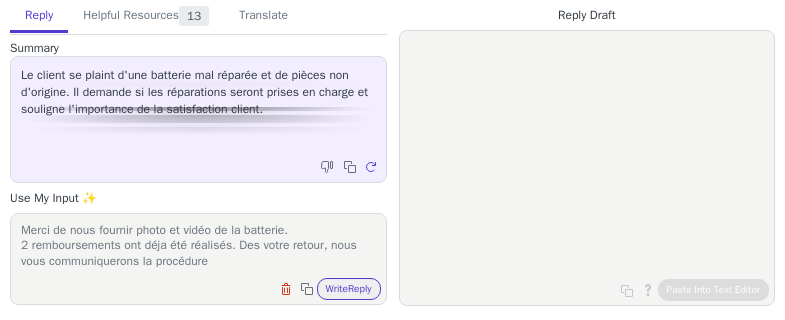 click on "Merci de nous fournir photo et vidéo de la batterie.
2 remboursements ont déja été réalisés. Des votre retour, nous vous communiquerons la procédure" at bounding box center (198, 246) 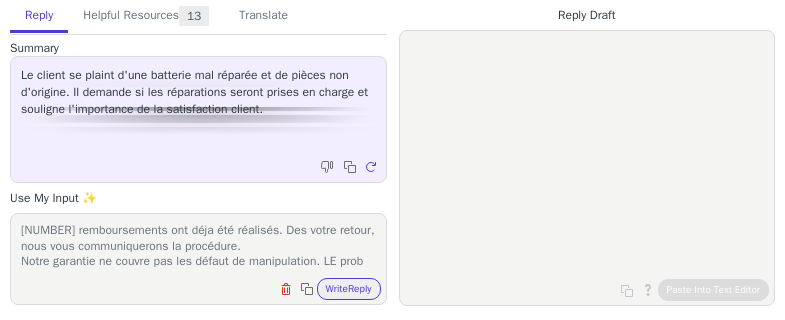 scroll, scrollTop: 32, scrollLeft: 0, axis: vertical 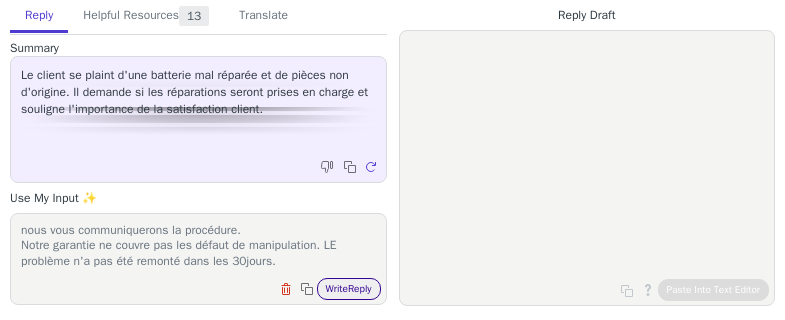 type on "Merci de nous fournir photo et vidéo de la batterie.
2 remboursements ont déja été réalisés. Des votre retour, nous vous communiquerons la procédure.
Notre garantie ne couvre pas les défaut de manipulation. LE problème n'a pas été remonté dans les 30jours." 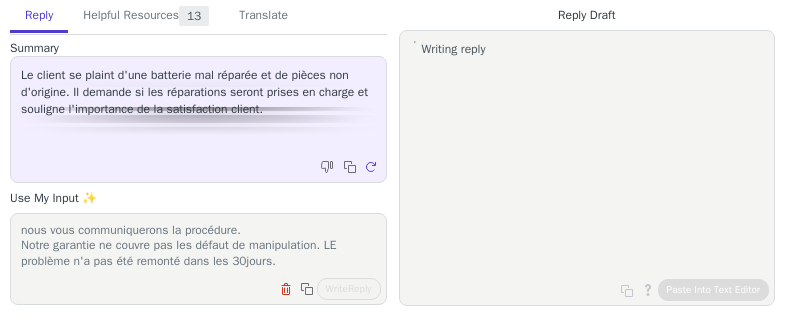 scroll, scrollTop: 0, scrollLeft: 0, axis: both 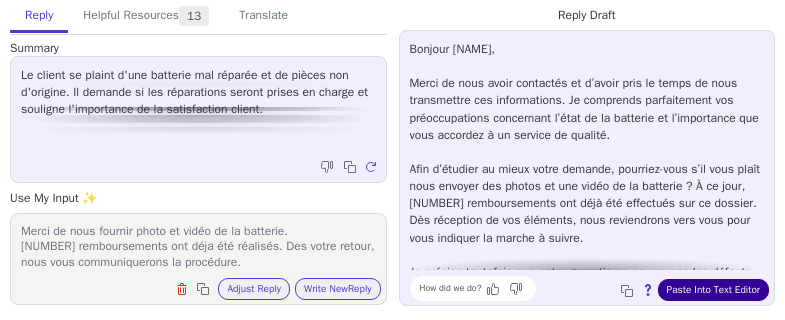 click on "Paste Into Text Editor" at bounding box center [713, 290] 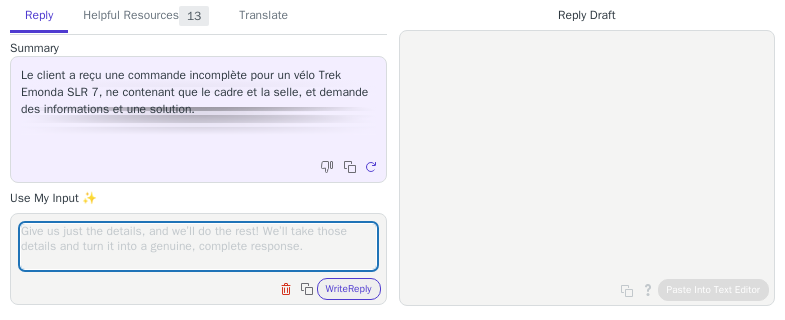 scroll, scrollTop: 0, scrollLeft: 0, axis: both 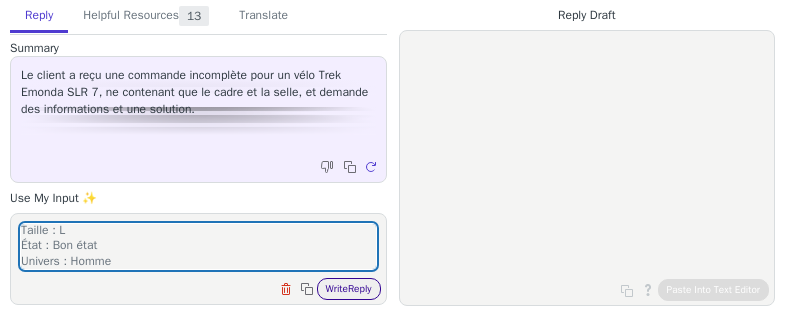 type on "Cela a été indiqué dans l'annonce:
Cadre : Carbone t58
Groupe : Shimano ultegra 12 vitesses
Pédalier : Rotor capteur de puissance
Prix : 3599 euros sans roues
Option Roval C38 : 900 euros
Type : Vélo de route
Taille : L
État : Bon état
Univers : Homme" 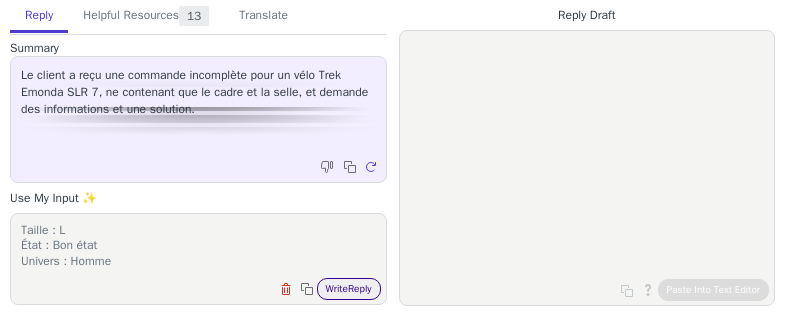 click on "Write  Reply" at bounding box center [349, 289] 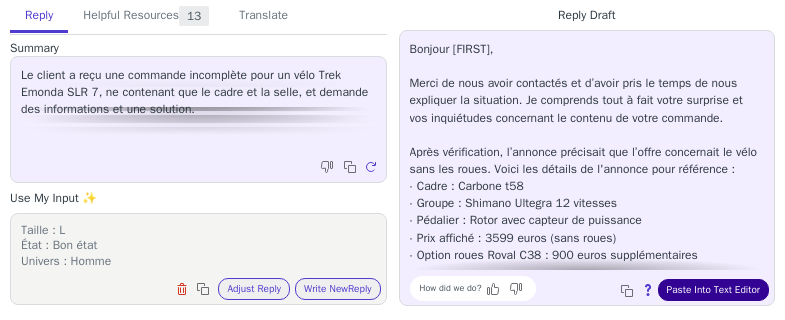 click on "Paste Into Text Editor" at bounding box center (713, 290) 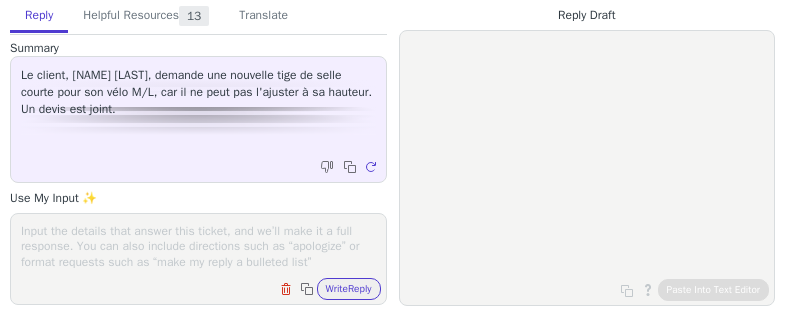 scroll, scrollTop: 0, scrollLeft: 0, axis: both 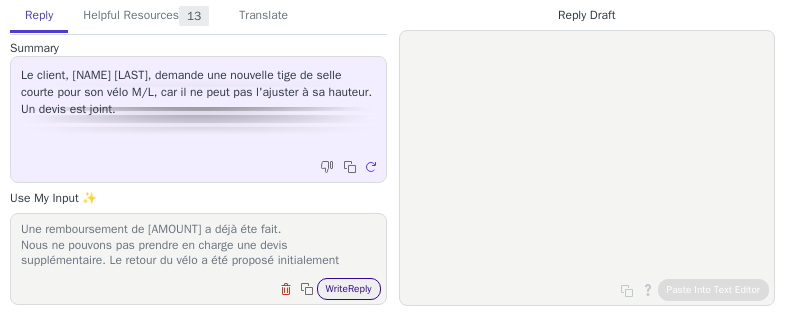type on "Vélo remis le 22/05. Cette information était visible des me début.
Une remboursement de 350€ a déjà éte fait.
Nous ne pouvons pas prendre en charge une devis supplémentaire. Le retour du vélo a été proposé initialement" 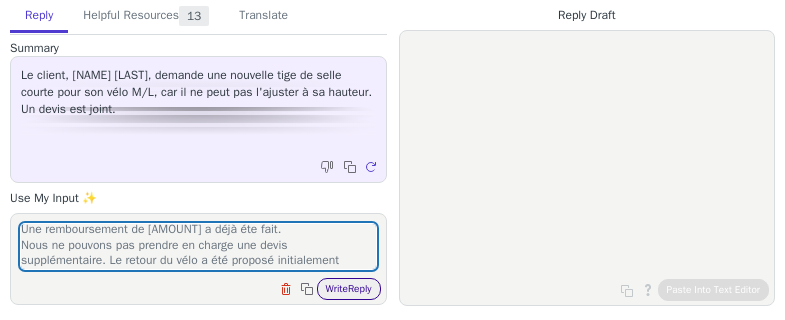 click on "Write  Reply" at bounding box center [349, 289] 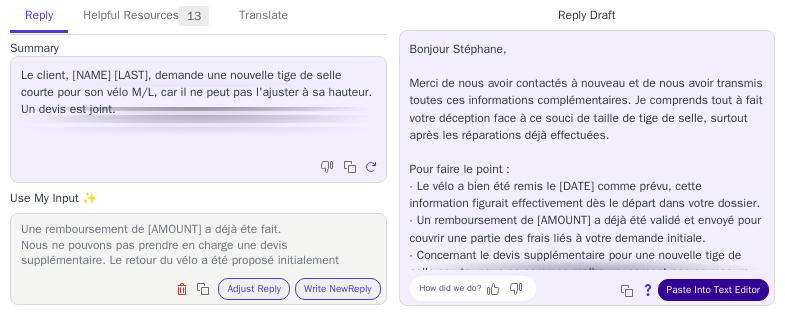 click on "Paste Into Text Editor" at bounding box center [713, 290] 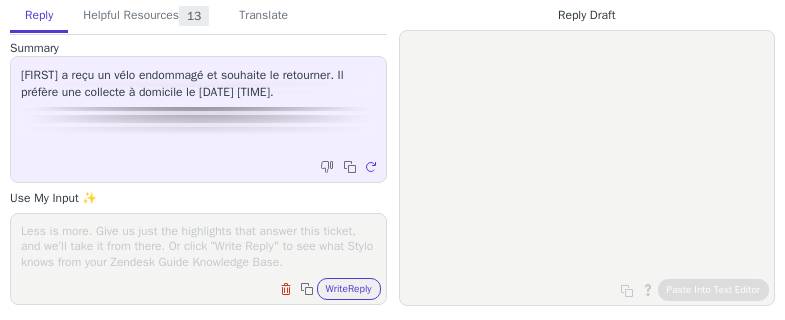 scroll, scrollTop: 0, scrollLeft: 0, axis: both 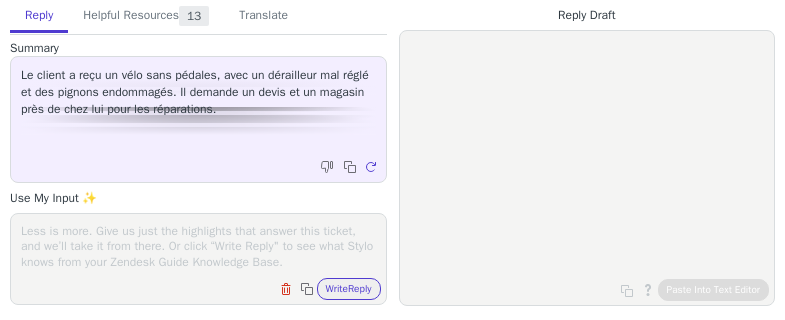 click on "Clear field Copy to clipboard Write  Reply" at bounding box center (198, 259) 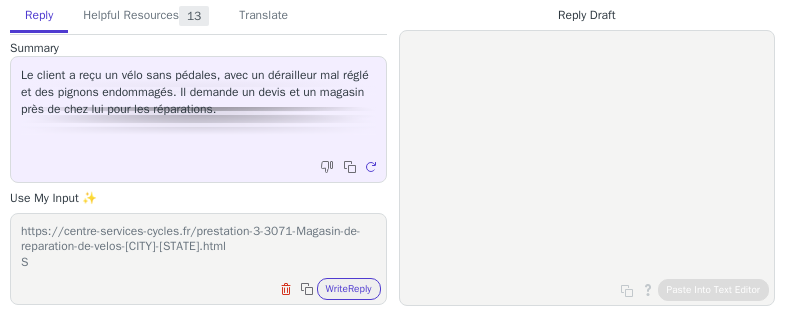 scroll, scrollTop: 1, scrollLeft: 0, axis: vertical 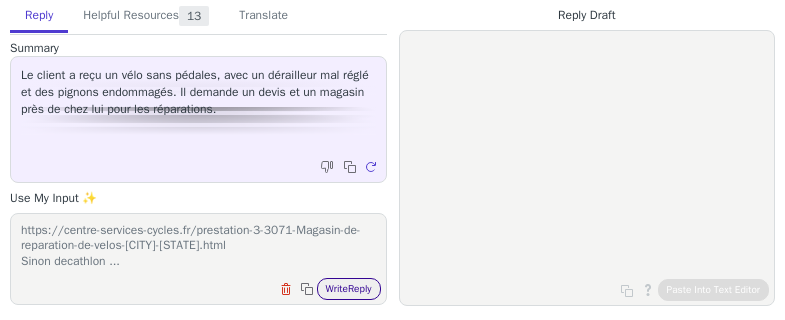 type on "https://centre-services-cycles.fr/prestation-3-3071-Magasin-de-reparation-de-velos-[CITY]-[STATE].html
Sinon decathlon ..." 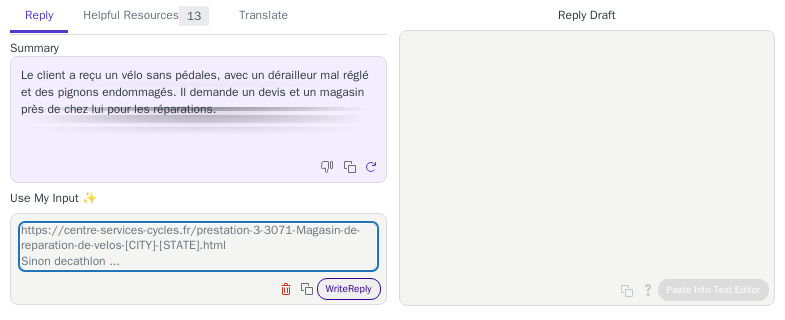 click on "Write  Reply" at bounding box center (349, 289) 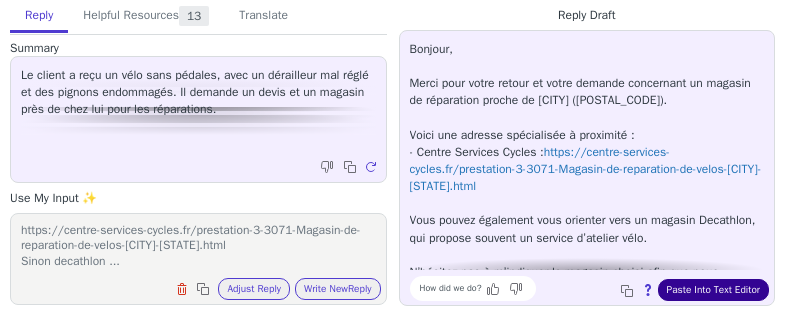 click on "Paste Into Text Editor" at bounding box center (713, 290) 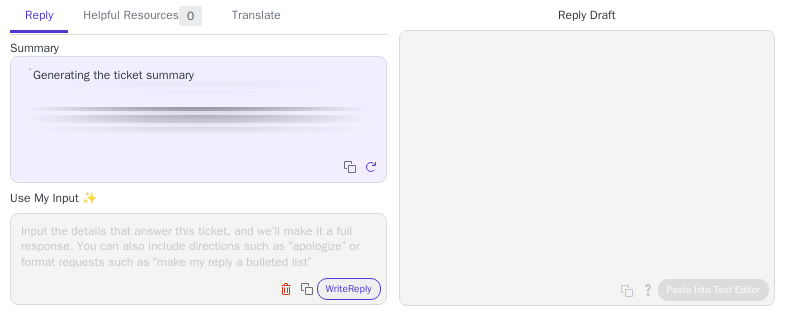 scroll, scrollTop: 0, scrollLeft: 0, axis: both 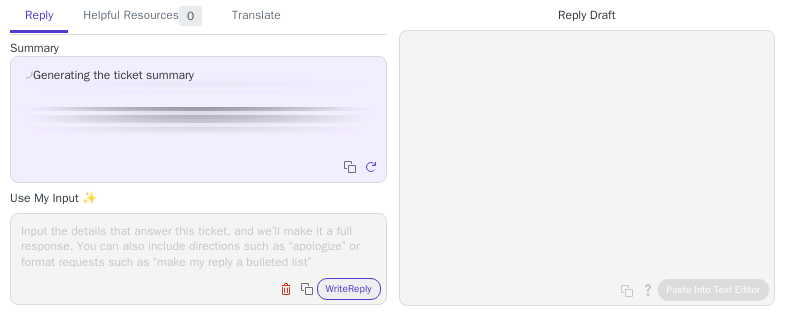 click at bounding box center (198, 246) 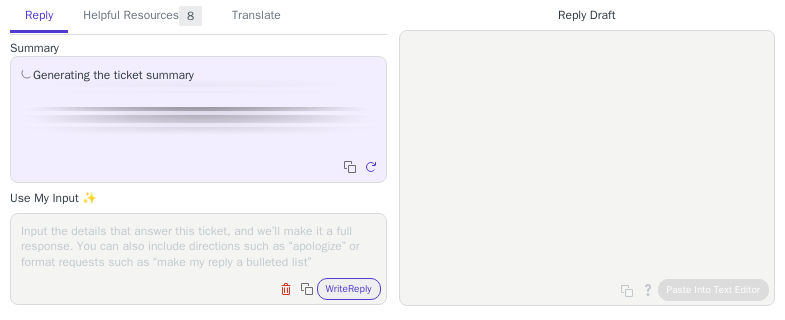 paste on "OR-[ID]" 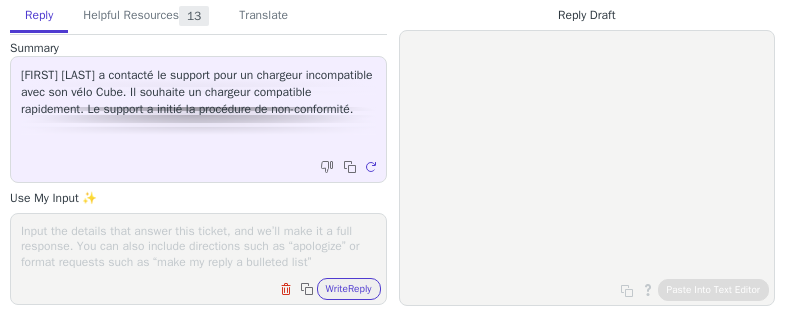 paste on "Fedex [PHONE]" 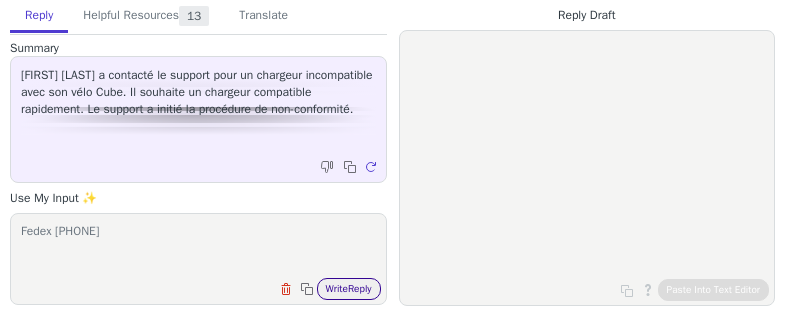 type on "Fedex [PHONE]" 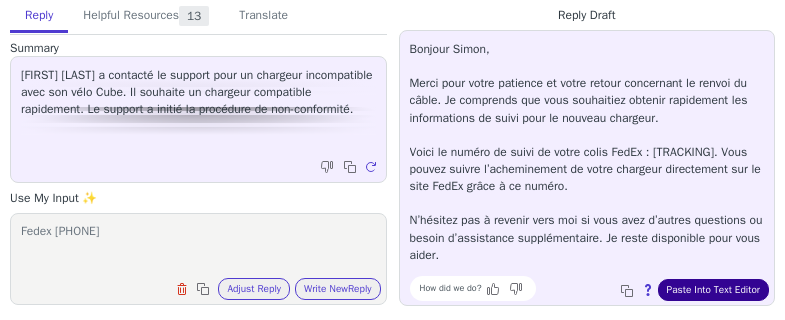 click on "Paste Into Text Editor" at bounding box center (713, 290) 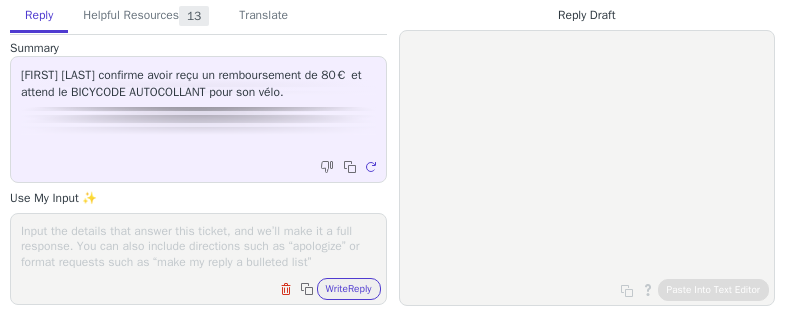 scroll, scrollTop: 0, scrollLeft: 0, axis: both 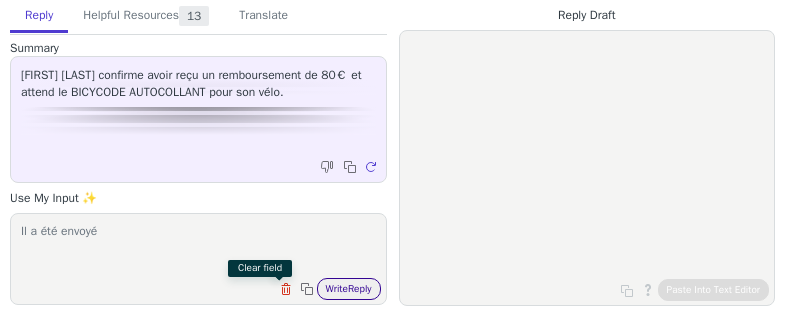 type on "Il a été envoyé" 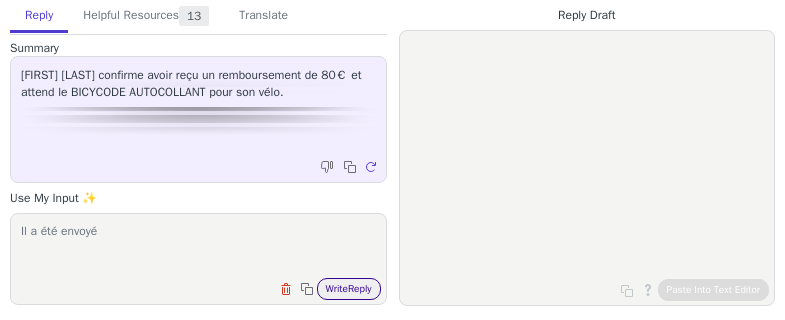 click on "Write  Reply" at bounding box center (349, 289) 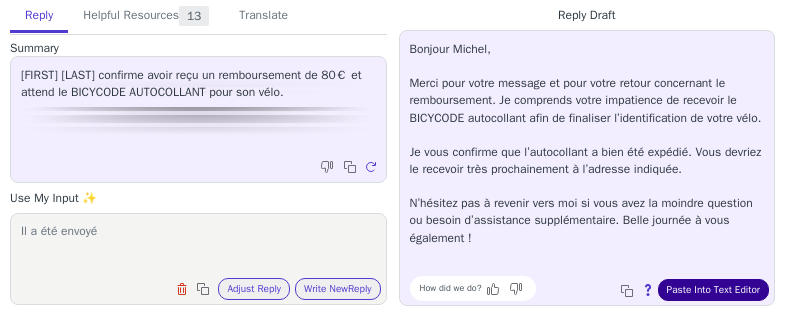click on "Paste Into Text Editor" at bounding box center [713, 290] 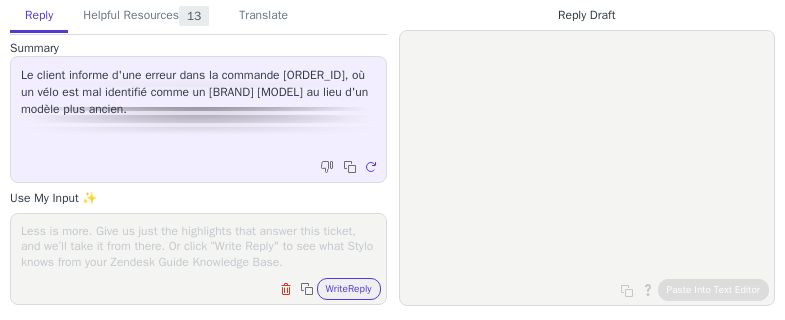 scroll, scrollTop: 0, scrollLeft: 0, axis: both 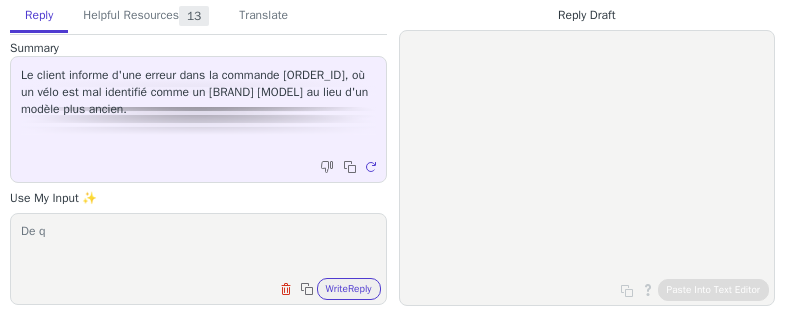 type on "De qu" 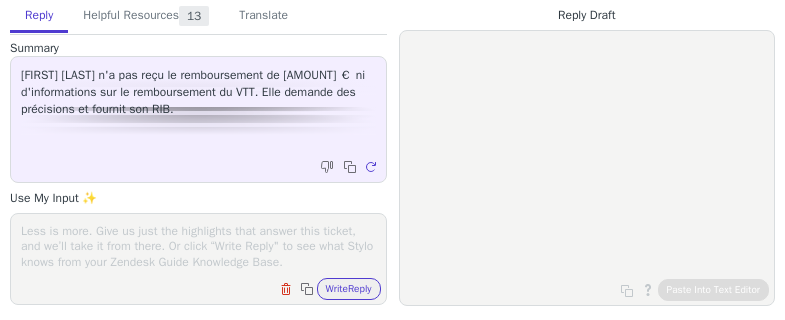scroll, scrollTop: 0, scrollLeft: 0, axis: both 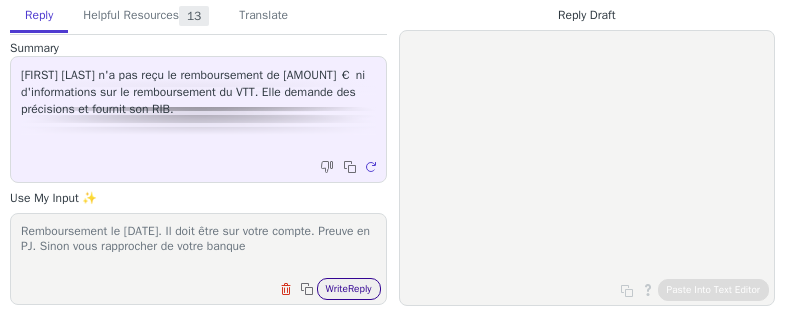 type on "Remboursement le [DATE]. Il doit être sur votre compte. Preuve en PJ. Sinon vous rapprocher de votre banque" 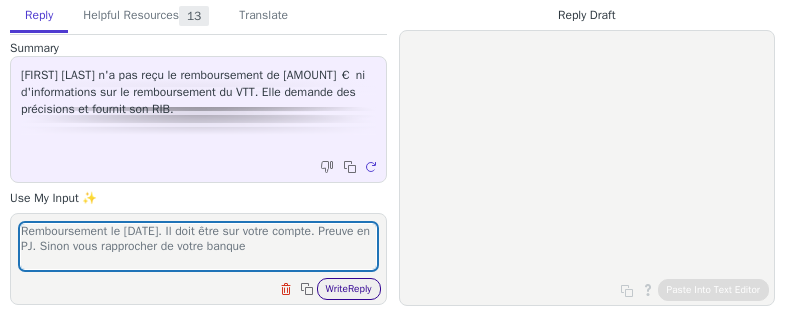click on "Write  Reply" at bounding box center (349, 289) 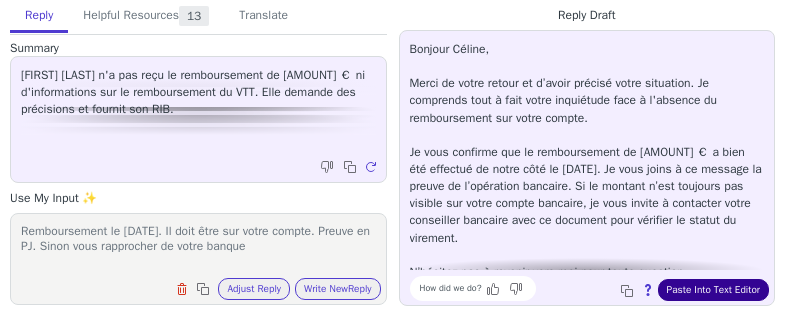 click on "Paste Into Text Editor" at bounding box center (713, 290) 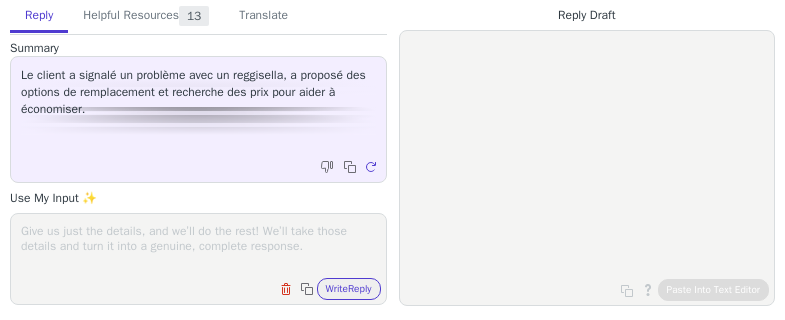 scroll, scrollTop: 0, scrollLeft: 0, axis: both 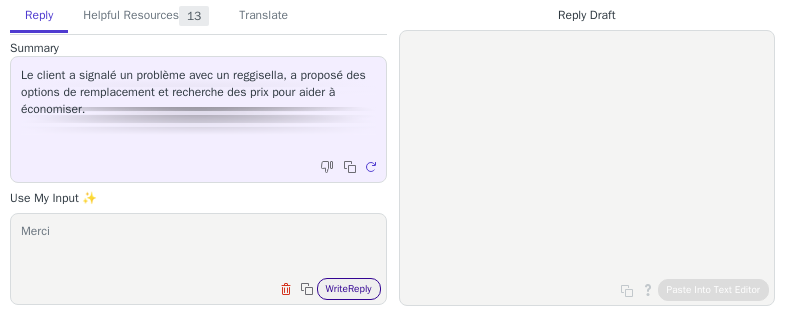 type on "Merci" 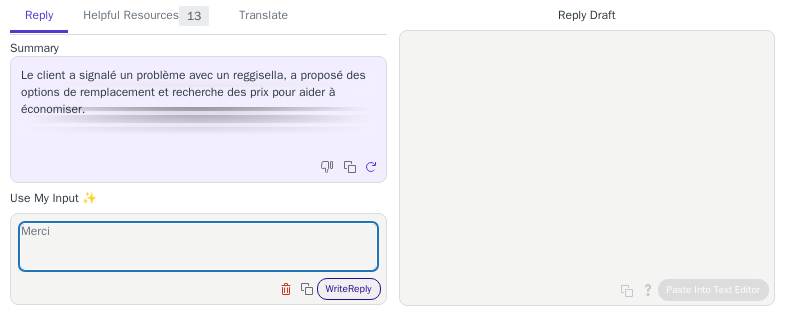click on "Write  Reply" at bounding box center (349, 289) 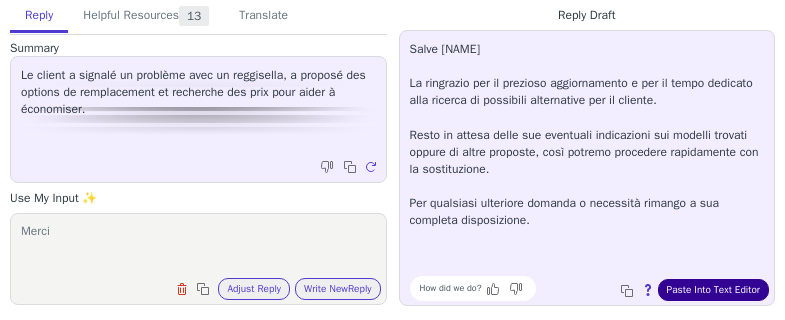 click on "Paste Into Text Editor" at bounding box center (713, 290) 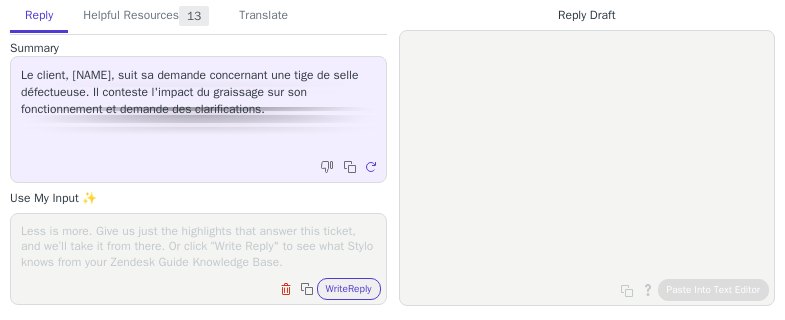 scroll, scrollTop: 0, scrollLeft: 0, axis: both 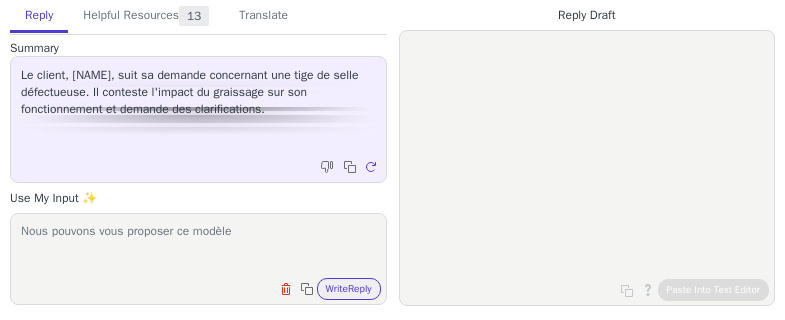 paste on "https://www.alltricks.fr/F-114955-tiges-de-selles-telescopiques/P-1519294-tige_de_selle_telescopique_neatt_passage_interne_noir__avec_commande" 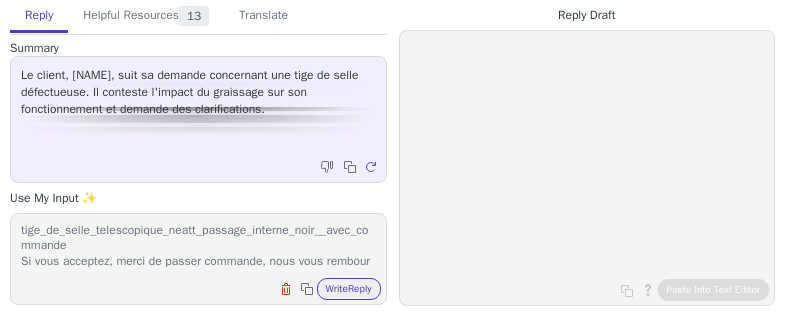 scroll, scrollTop: 63, scrollLeft: 0, axis: vertical 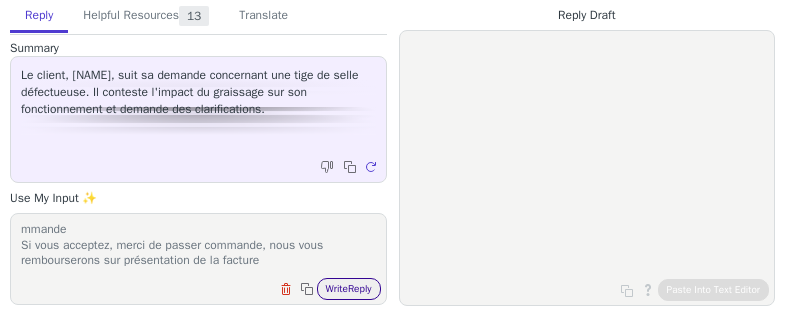 type on "Nous pouvons vous proposer ce modèle https://www.alltricks.fr/F-114955-tiges-de-selles-telescopiques/P-1519294-tige_de_selle_telescopique_neatt_passage_interne_noir__avec_commande
Si vous acceptez, merci de passer commande, nous vous rembourserons sur présentation de la facture" 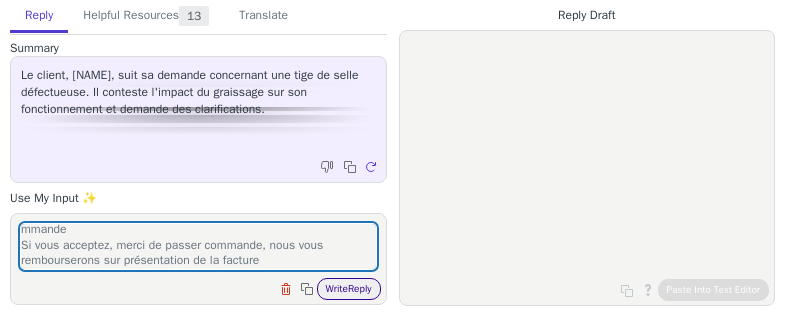 click on "Write  Reply" at bounding box center [349, 289] 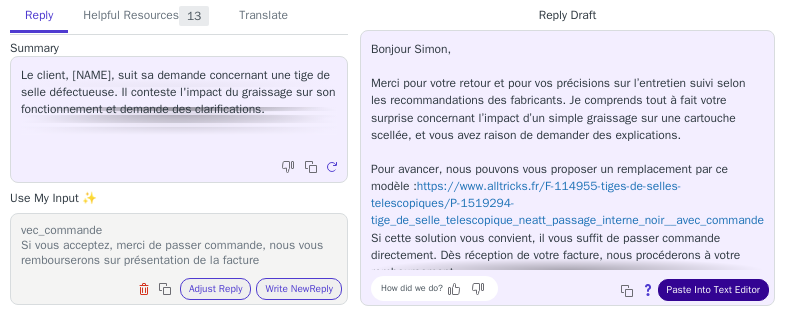click on "Paste Into Text Editor" at bounding box center (713, 290) 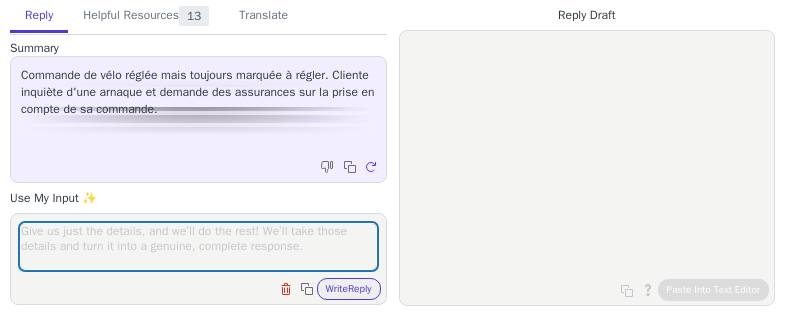 click at bounding box center (198, 246) 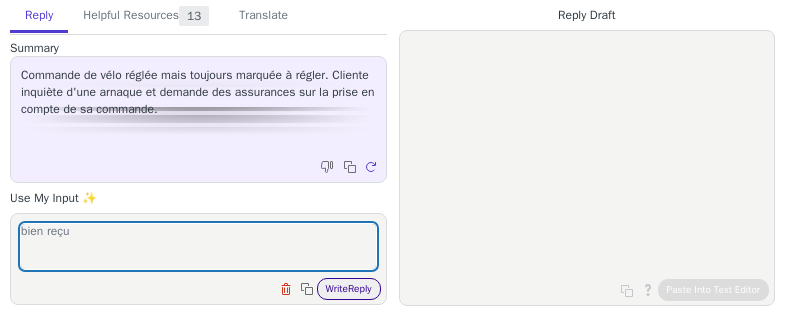 type on "bien reçu" 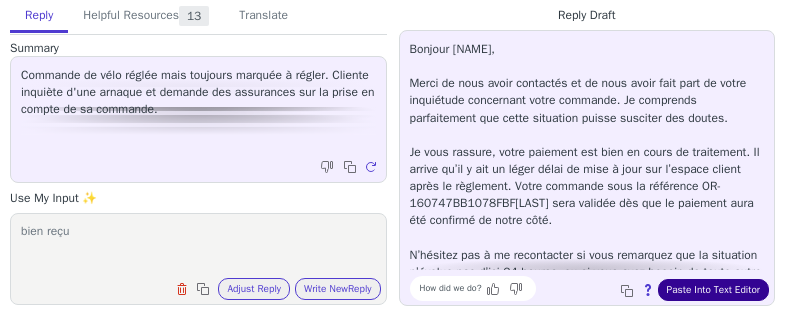 click on "Paste Into Text Editor" at bounding box center [713, 290] 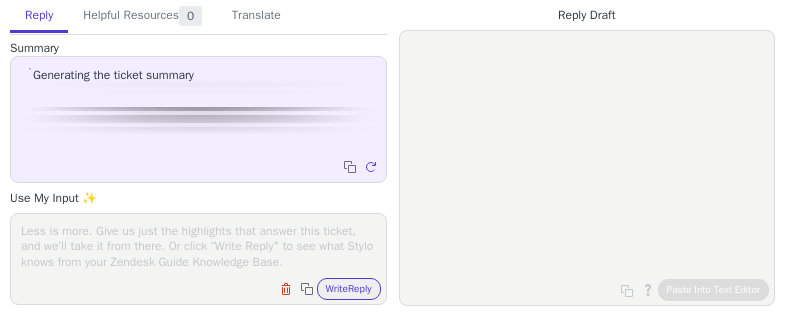 scroll, scrollTop: 0, scrollLeft: 0, axis: both 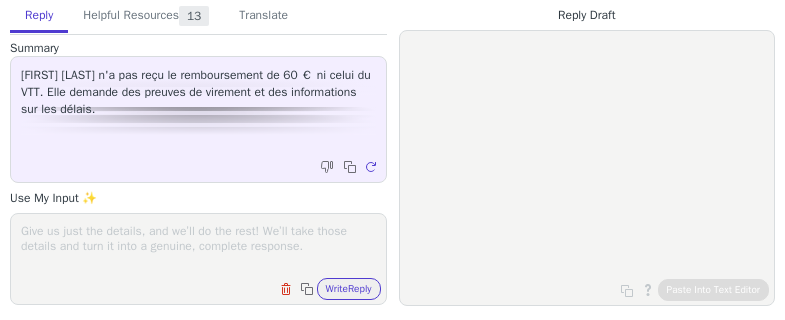 click at bounding box center [198, 246] 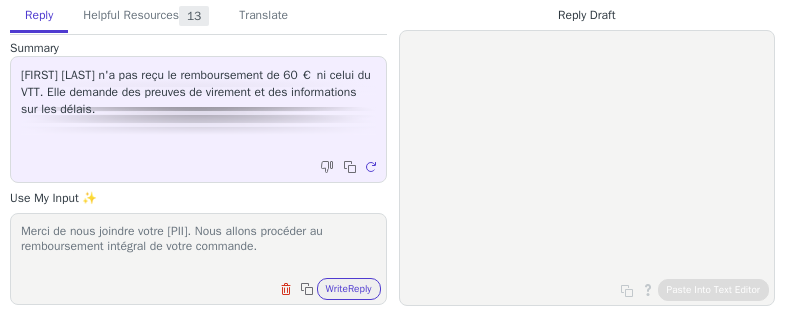 click on "Merci de nous joindre votre [PII]. Nous allons procéder au remboursement intégral de votre commande." at bounding box center (198, 246) 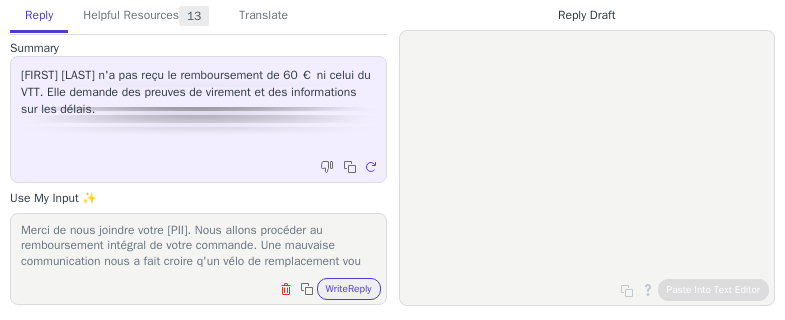 scroll, scrollTop: 16, scrollLeft: 0, axis: vertical 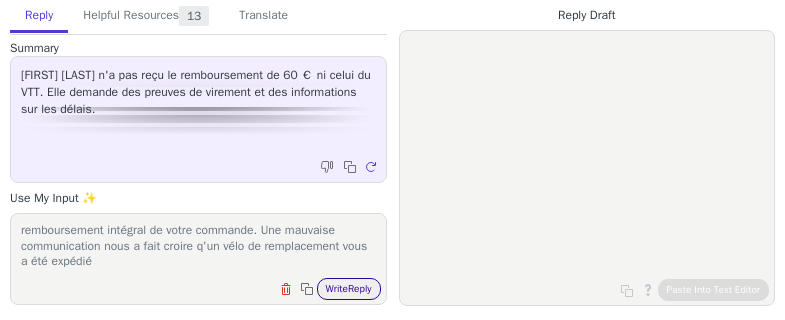 type on "Merci de nous joindre votre rib. Nous allons procéder au remboursement intégral de votre commande. Une mauvaise communication nous a fait croire q'un vélo de remplacement vous a été expédié" 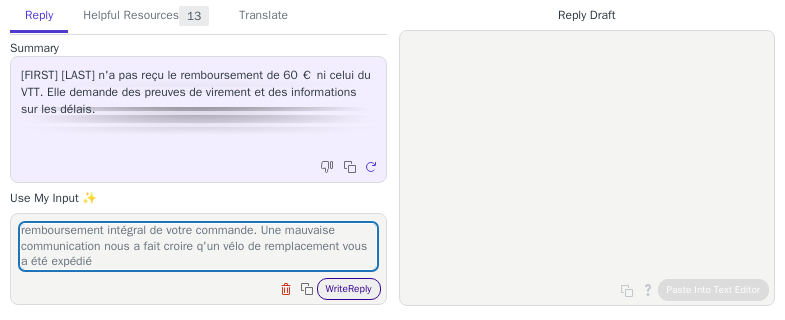 click on "Write  Reply" at bounding box center (349, 289) 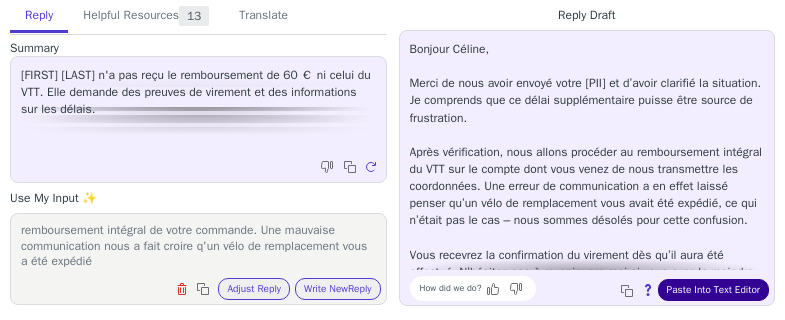 click on "Paste Into Text Editor" at bounding box center (713, 290) 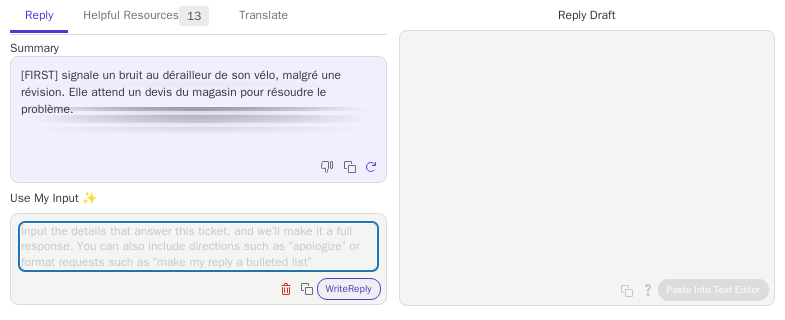 scroll, scrollTop: 0, scrollLeft: 0, axis: both 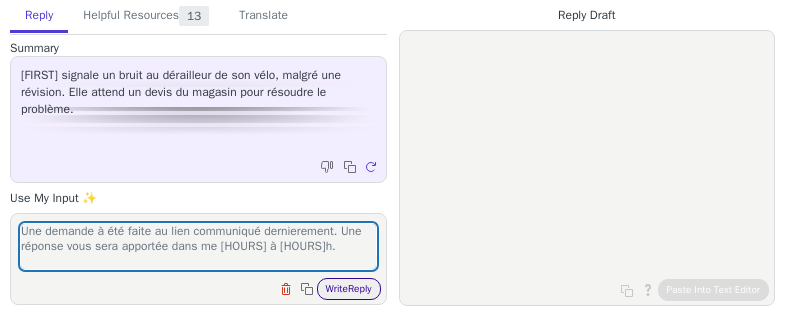 type on "Une demande à été faite au lien communiqué dernierement. Une réponse vous sera apportée dans me [HOURS] à [HOURS]h." 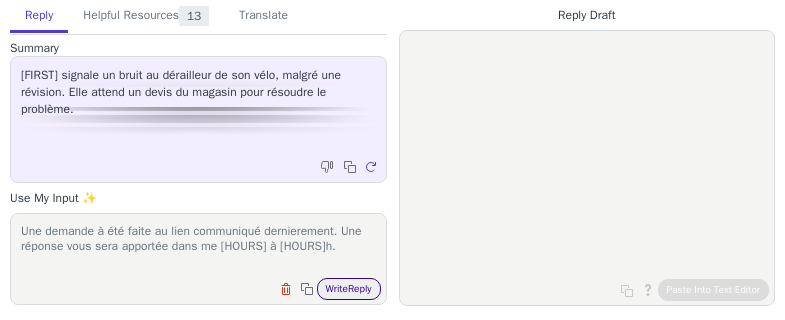 click on "Write  Reply" at bounding box center (349, 289) 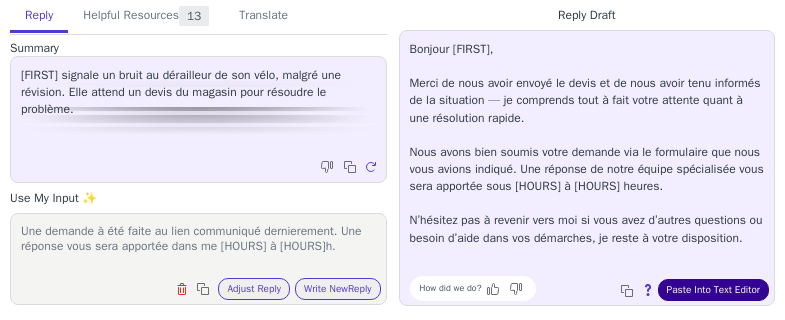 click on "Paste Into Text Editor" at bounding box center [713, 290] 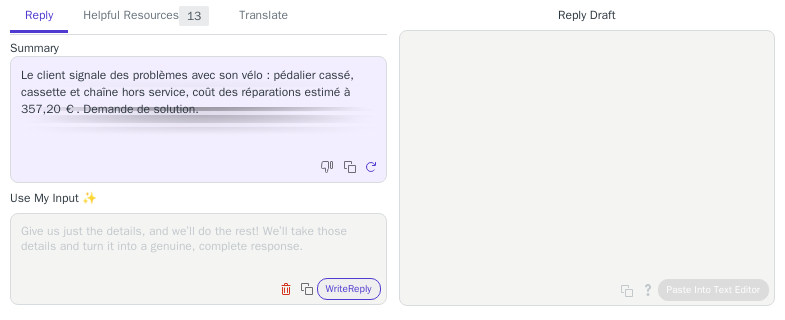 scroll, scrollTop: 0, scrollLeft: 0, axis: both 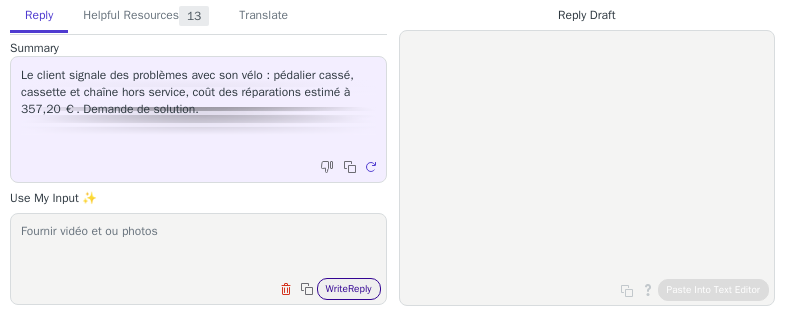 type on "Fournir vidéo et ou photos" 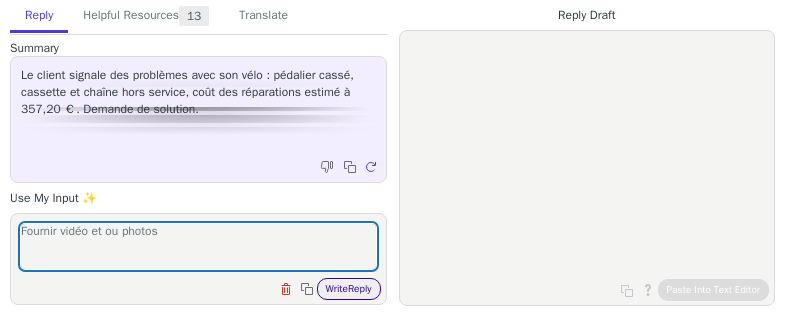 click on "Write  Reply" at bounding box center (349, 289) 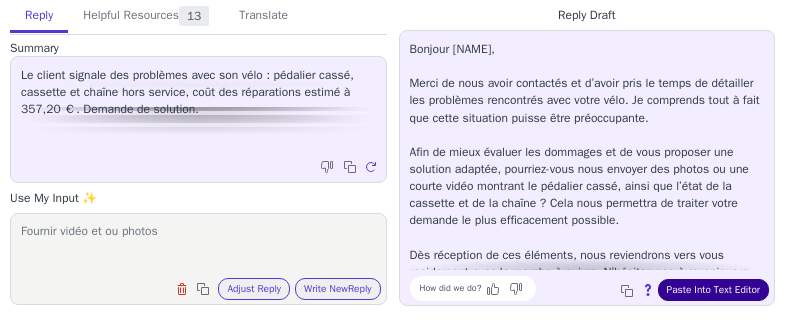 click on "Paste Into Text Editor" at bounding box center [713, 290] 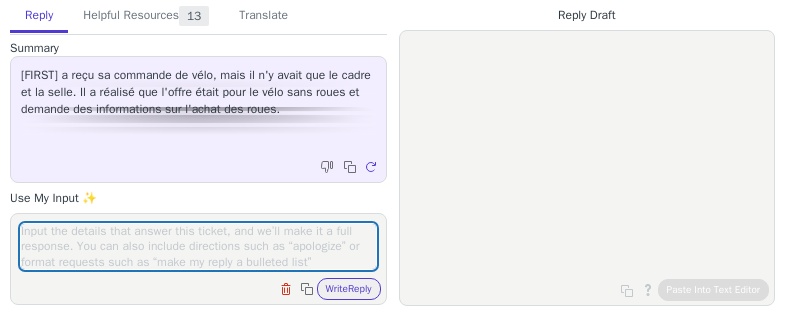 click at bounding box center [198, 246] 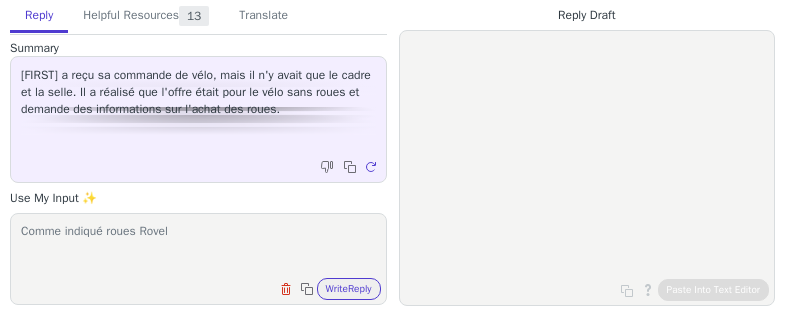 click on "Comme indiqué roues Rovel" at bounding box center [198, 246] 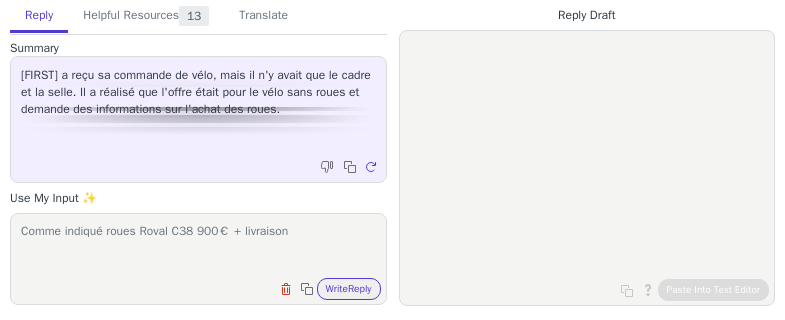 type on "Comme indiqué roues Roval C38 900€ + livraison" 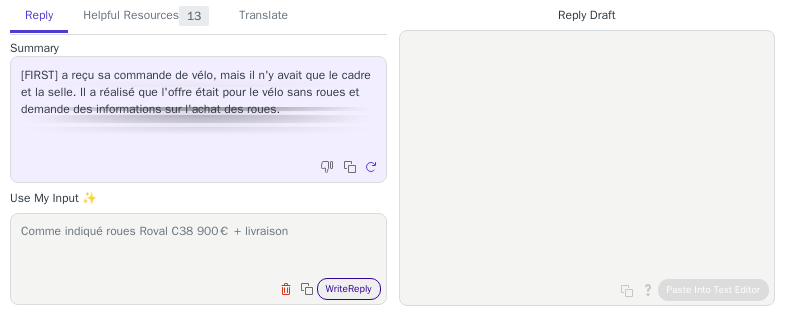 click on "Write  Reply" at bounding box center (349, 289) 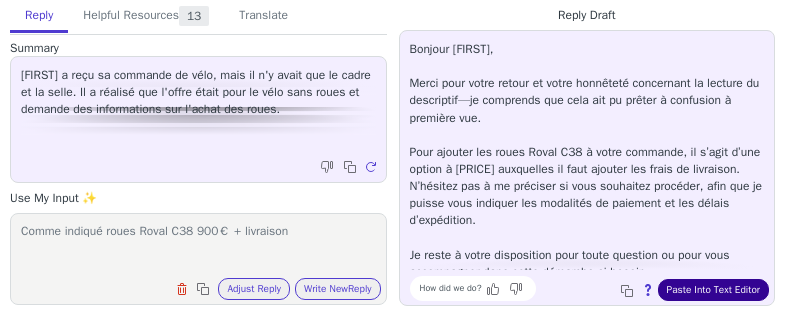 click on "Paste Into Text Editor" at bounding box center [713, 290] 